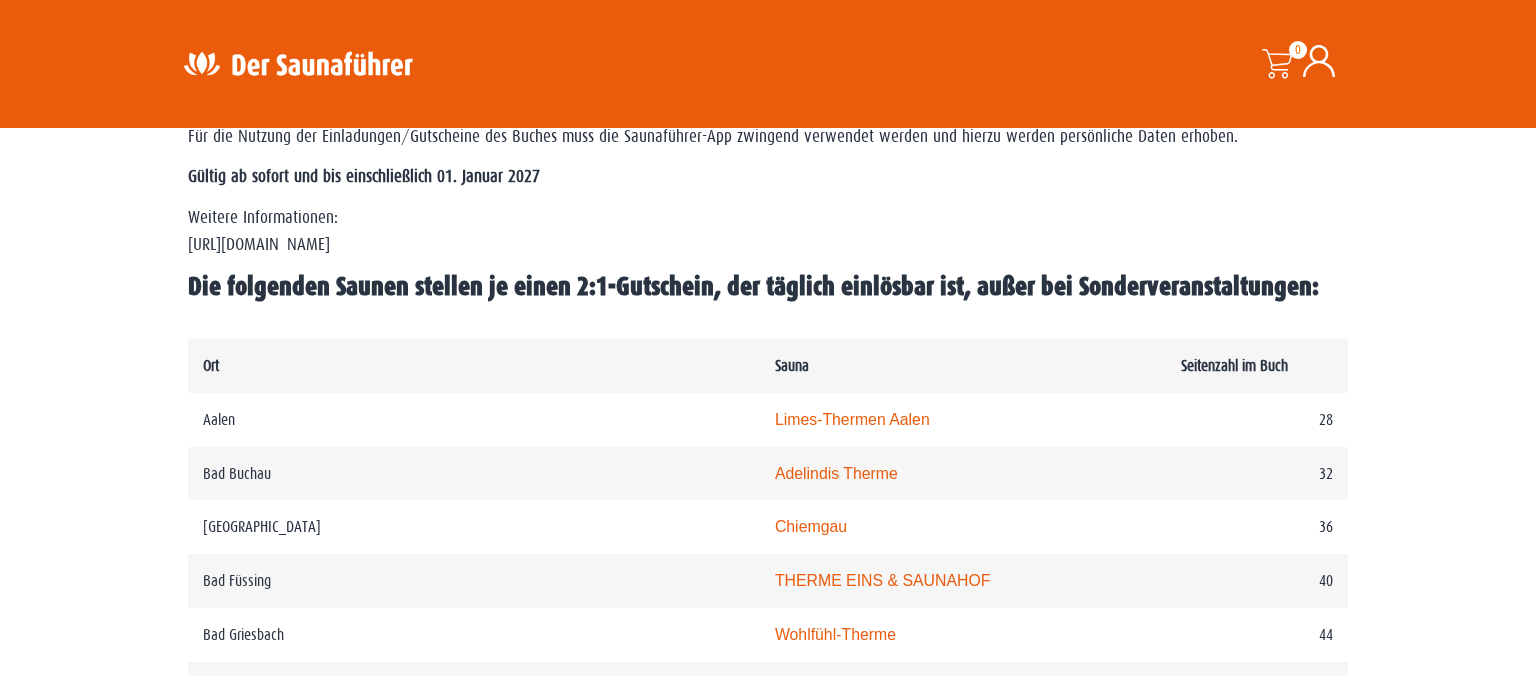 scroll, scrollTop: 950, scrollLeft: 0, axis: vertical 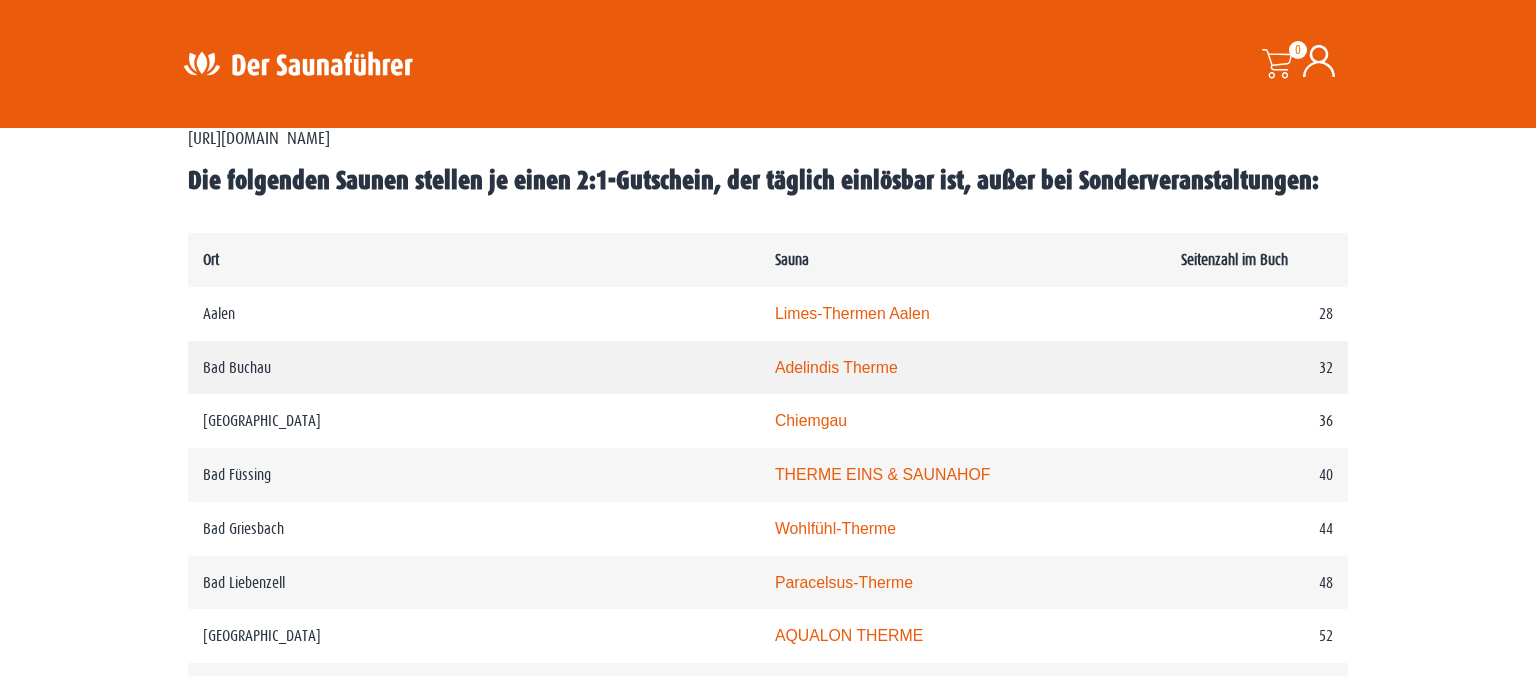click on "Adelindis Therme" at bounding box center (836, 367) 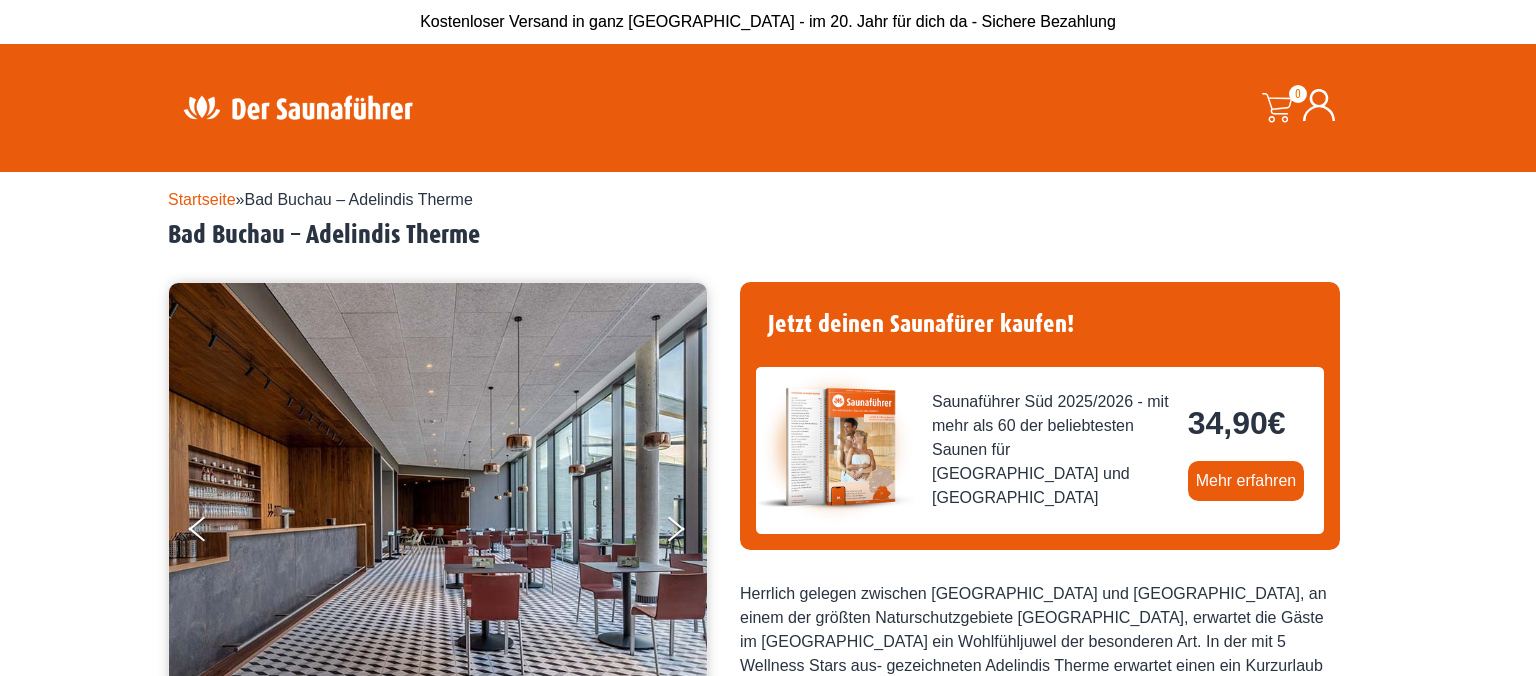 scroll, scrollTop: 0, scrollLeft: 0, axis: both 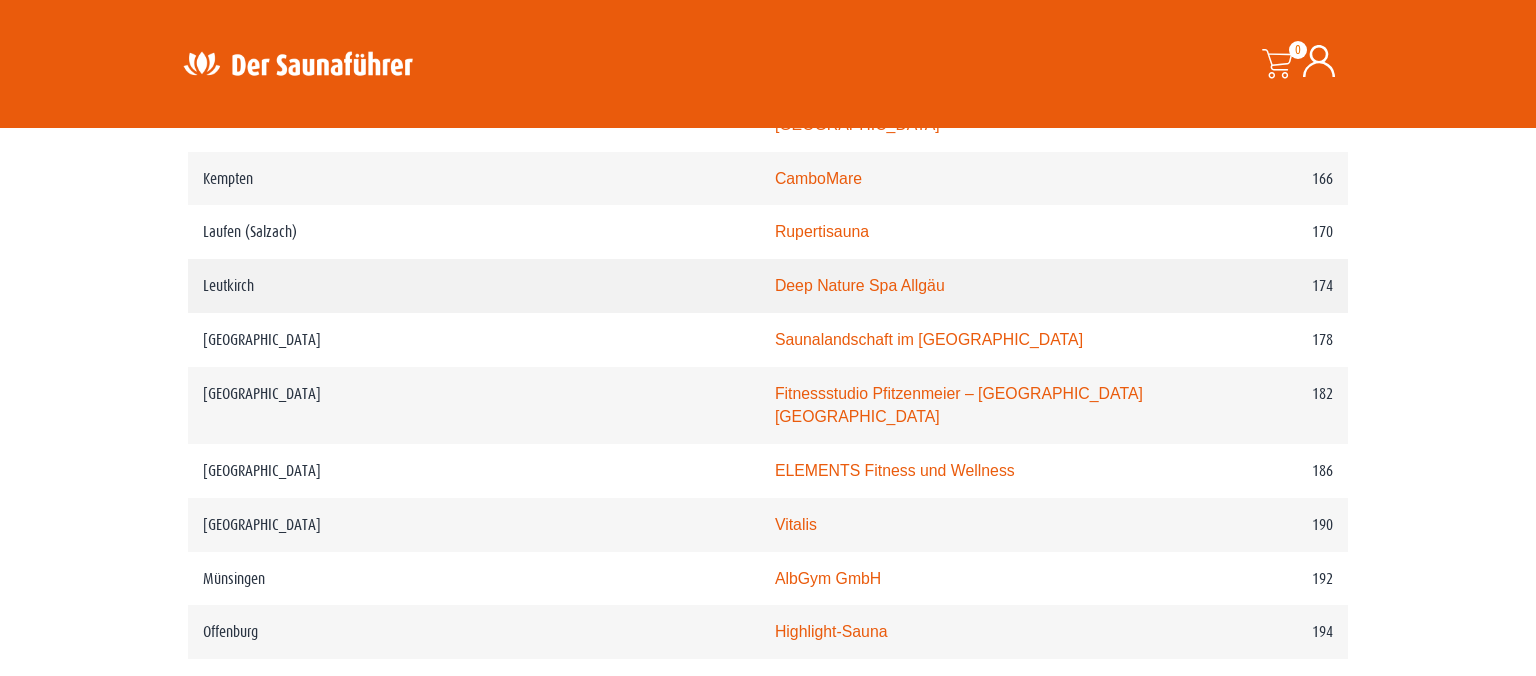 click on "Deep Nature Spa Allgäu" at bounding box center (860, 285) 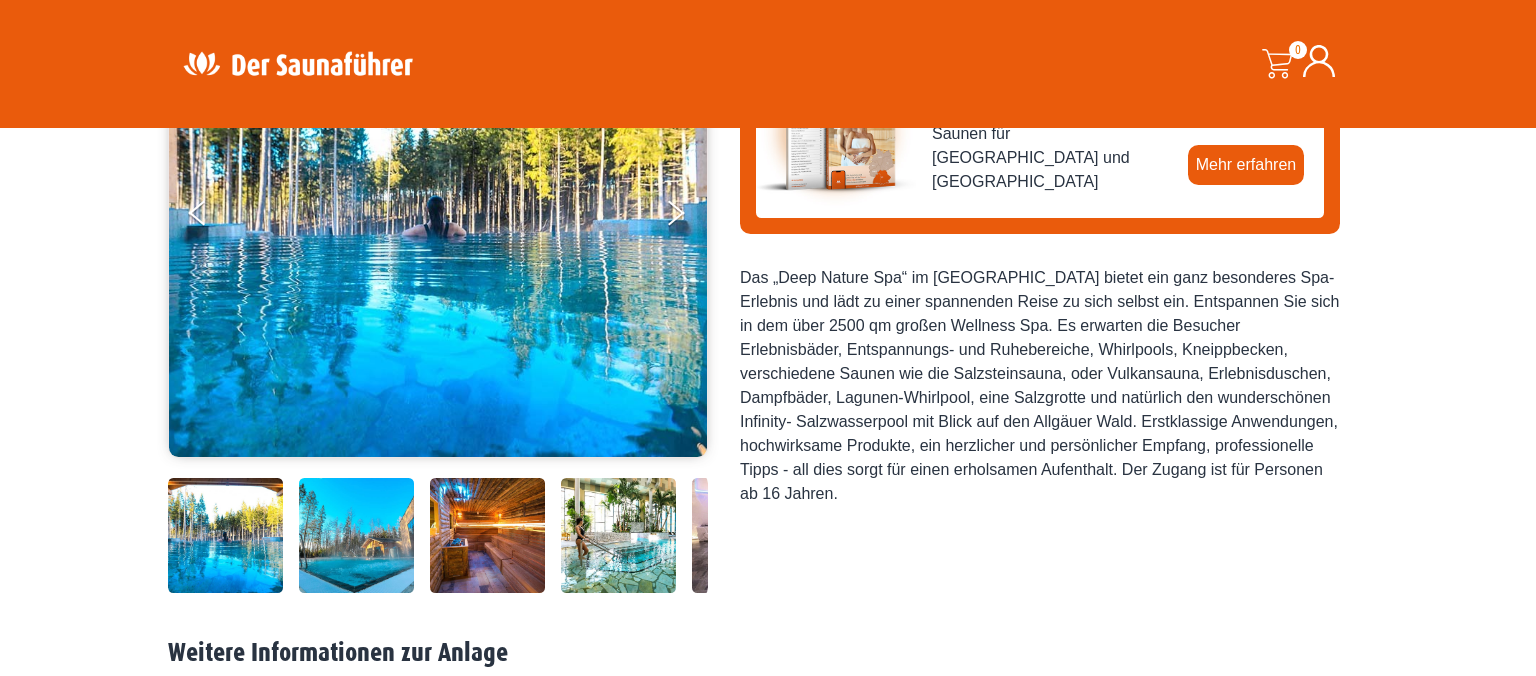 scroll, scrollTop: 105, scrollLeft: 0, axis: vertical 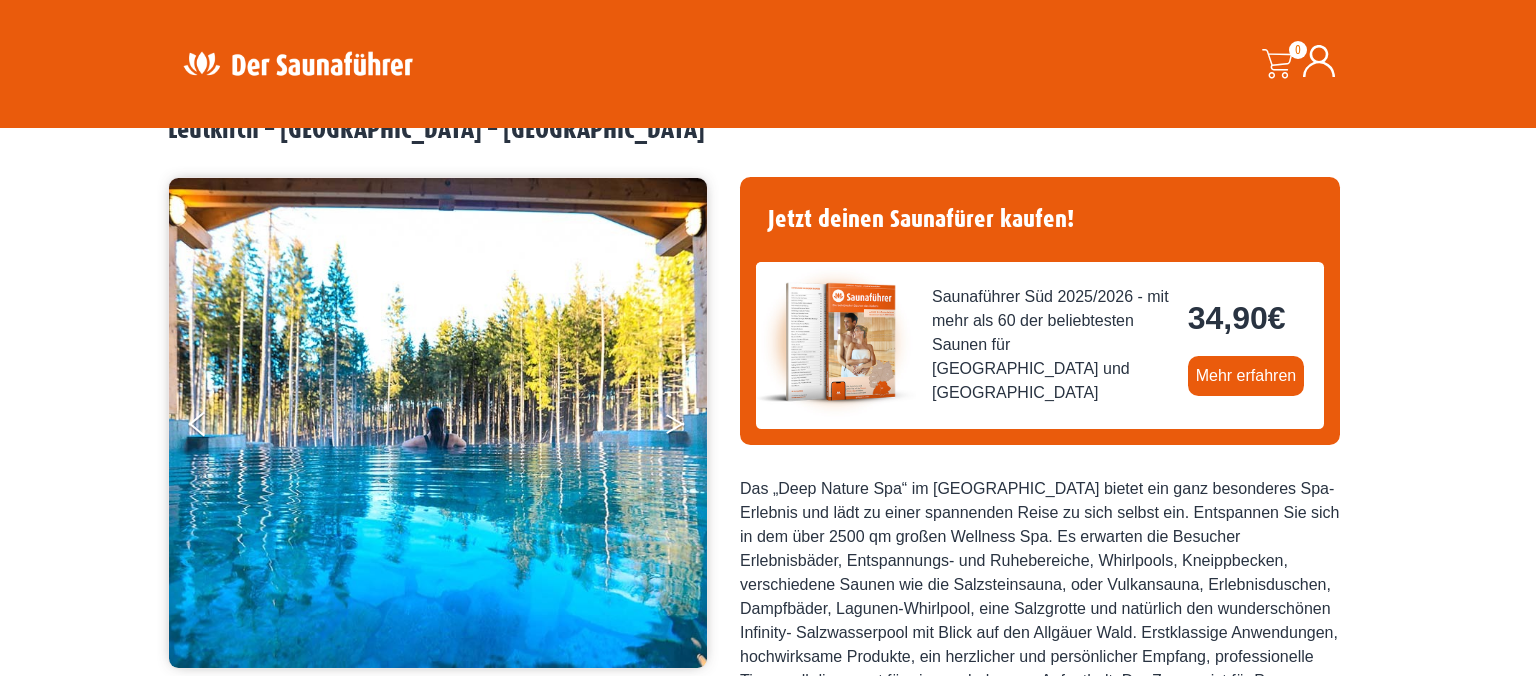 click at bounding box center [689, 428] 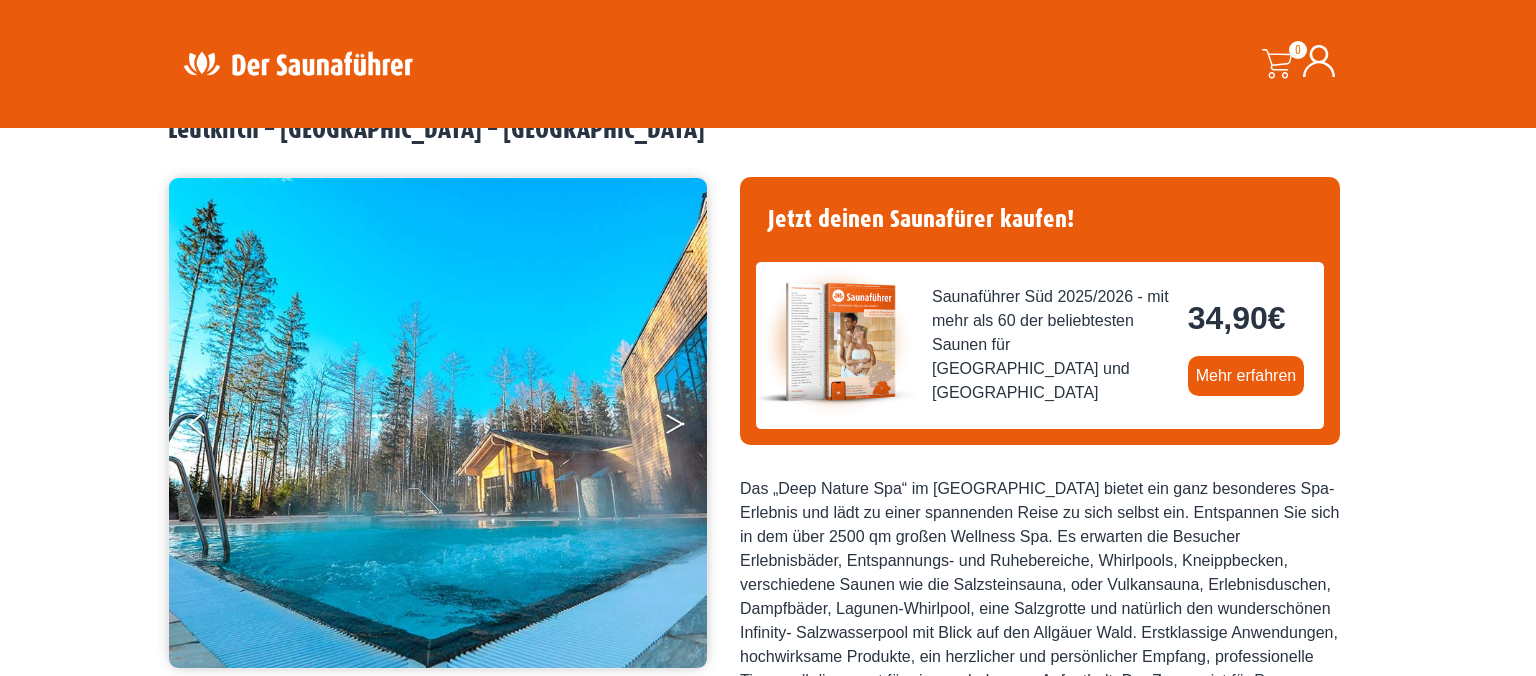 click at bounding box center (689, 428) 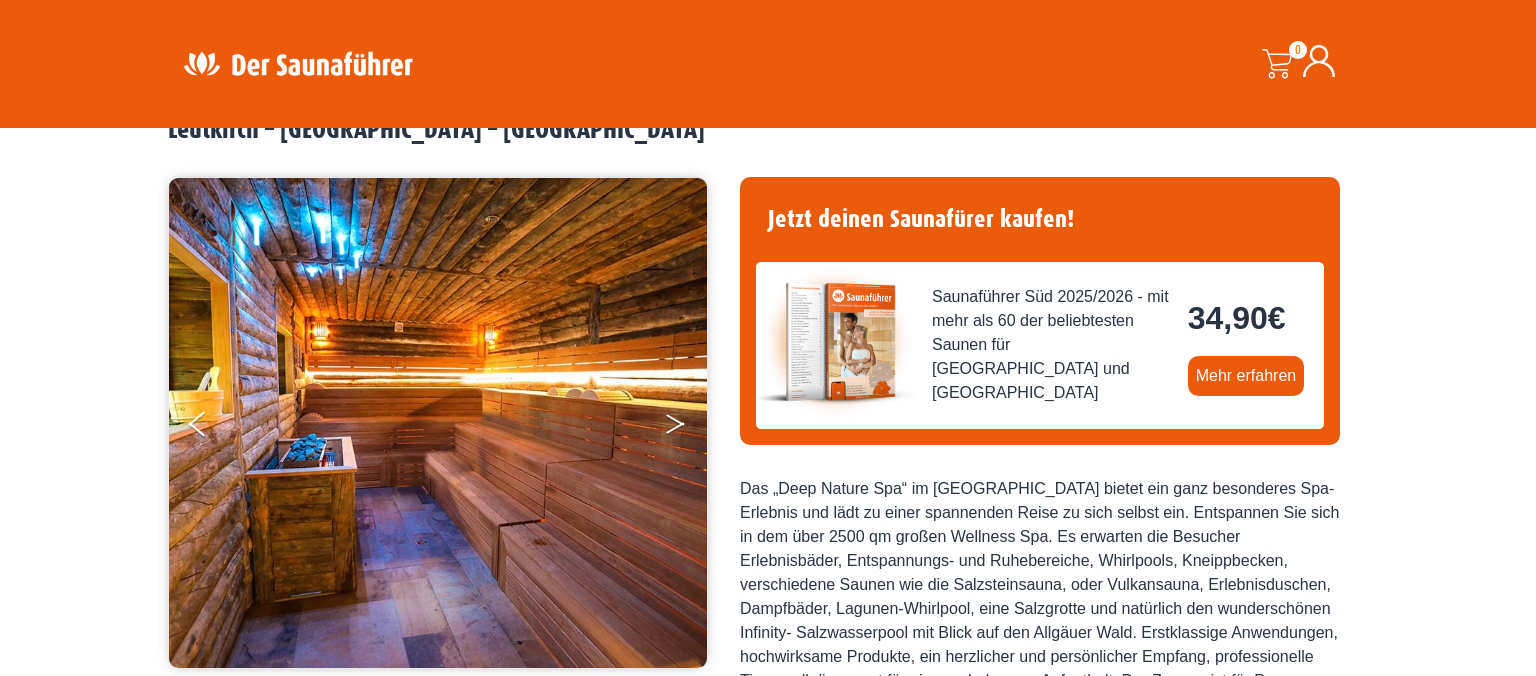 click at bounding box center [689, 428] 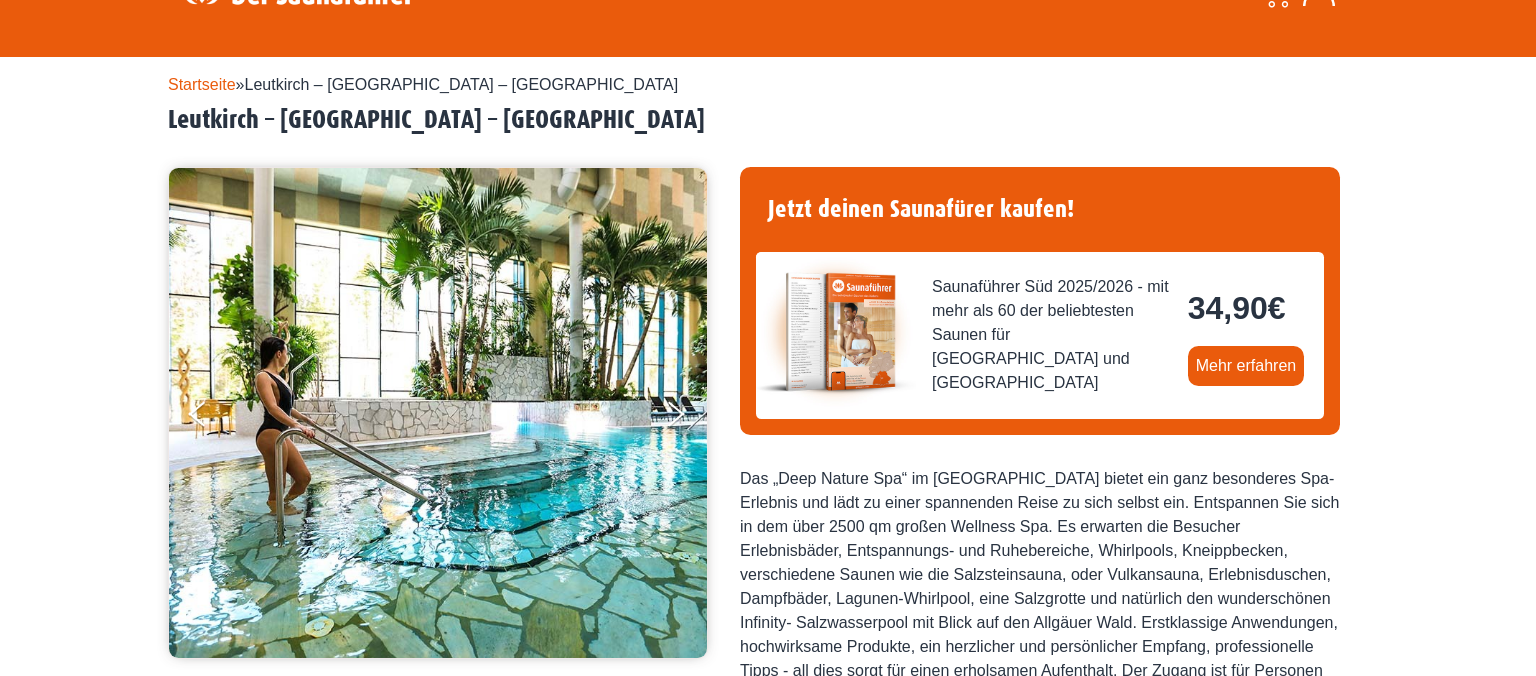scroll, scrollTop: 0, scrollLeft: 0, axis: both 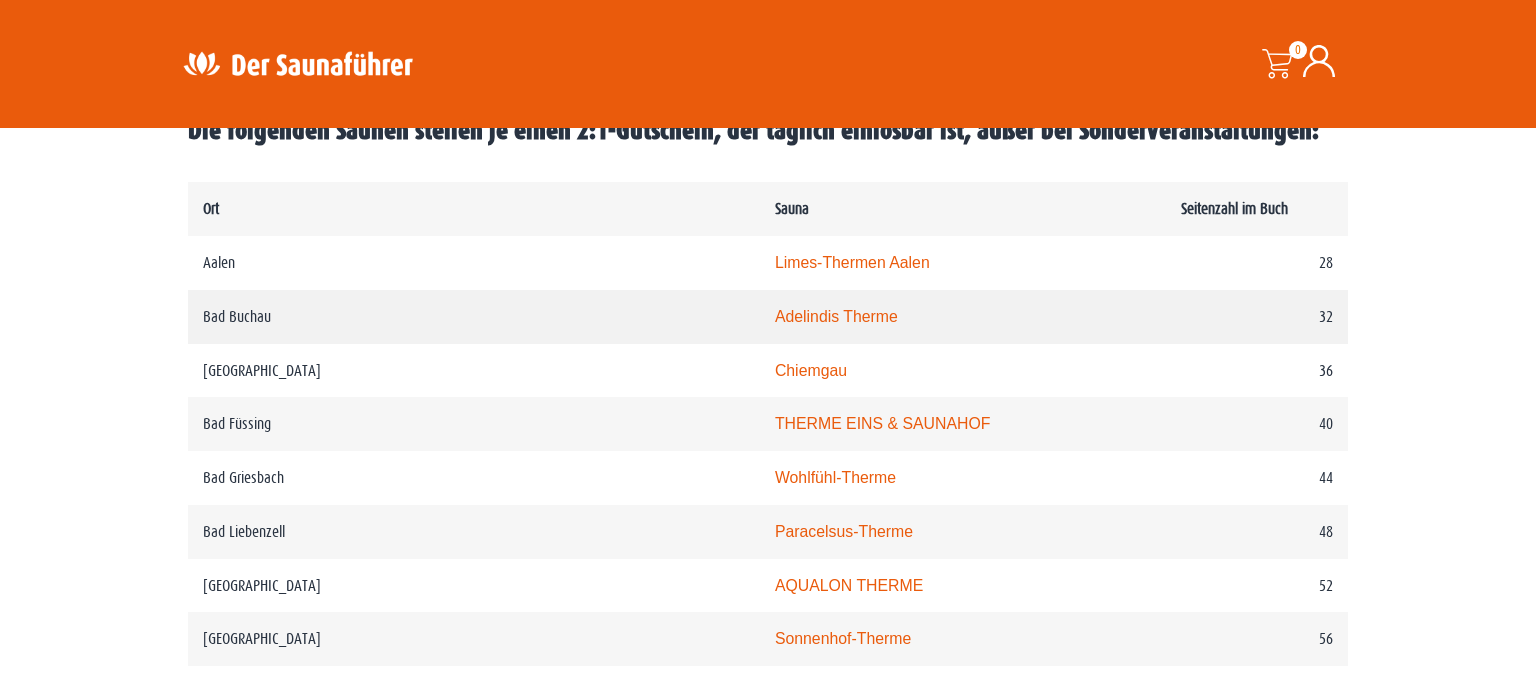 click on "Adelindis Therme" at bounding box center (836, 316) 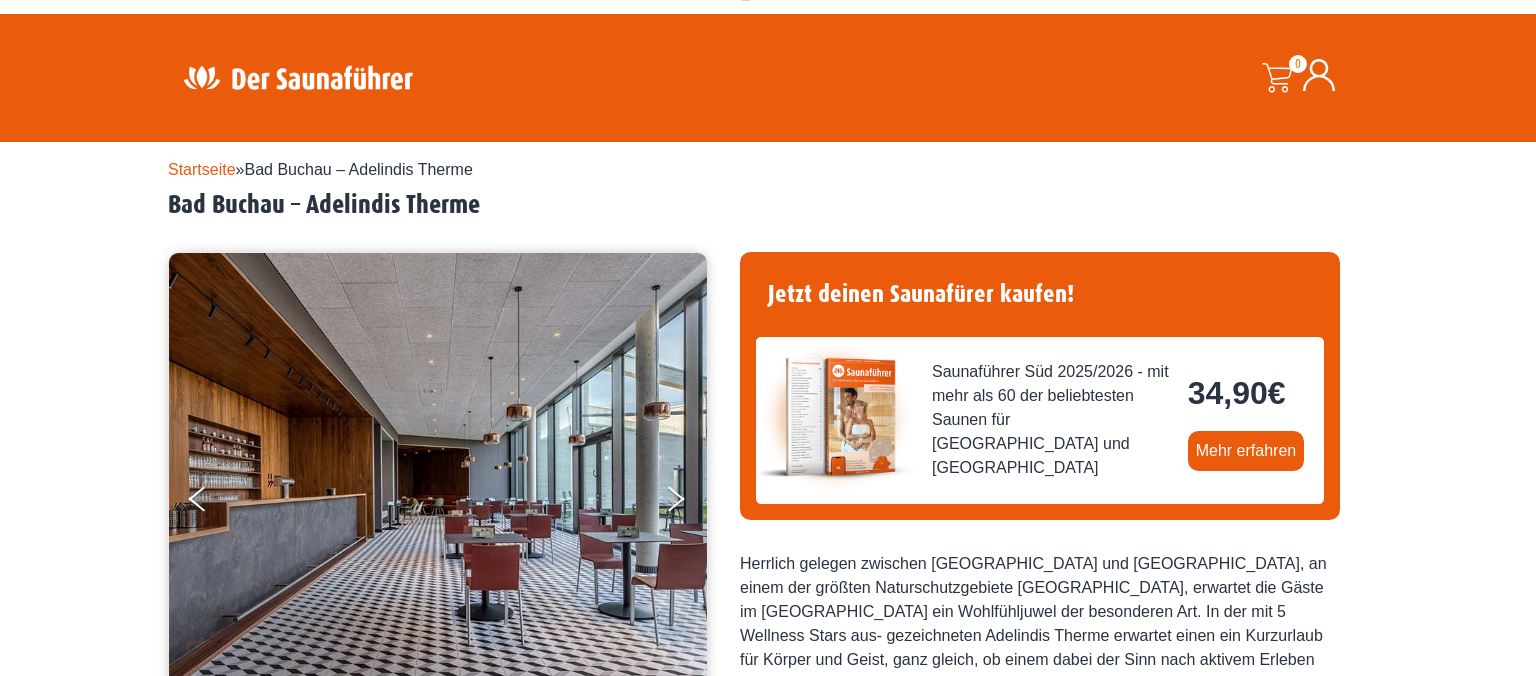 scroll, scrollTop: 0, scrollLeft: 0, axis: both 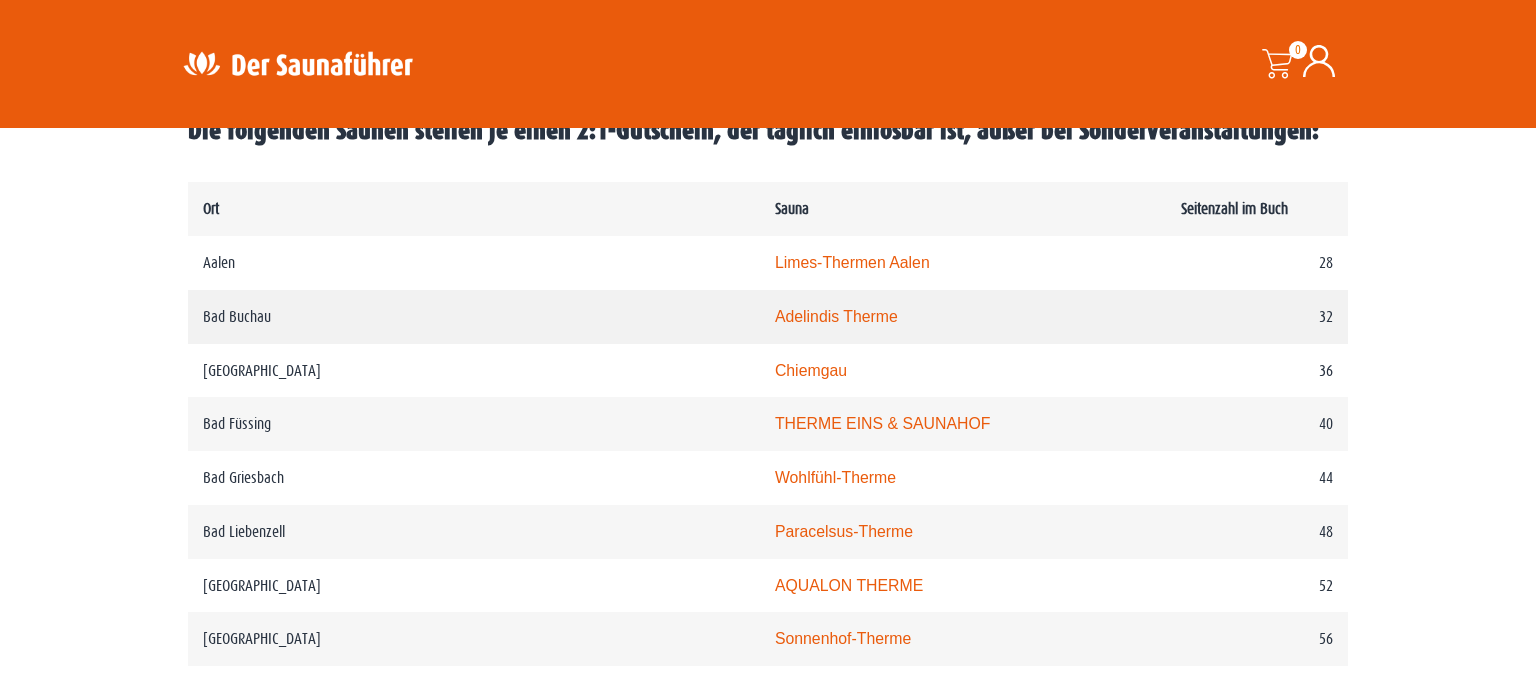 click on "Adelindis Therme" at bounding box center (836, 316) 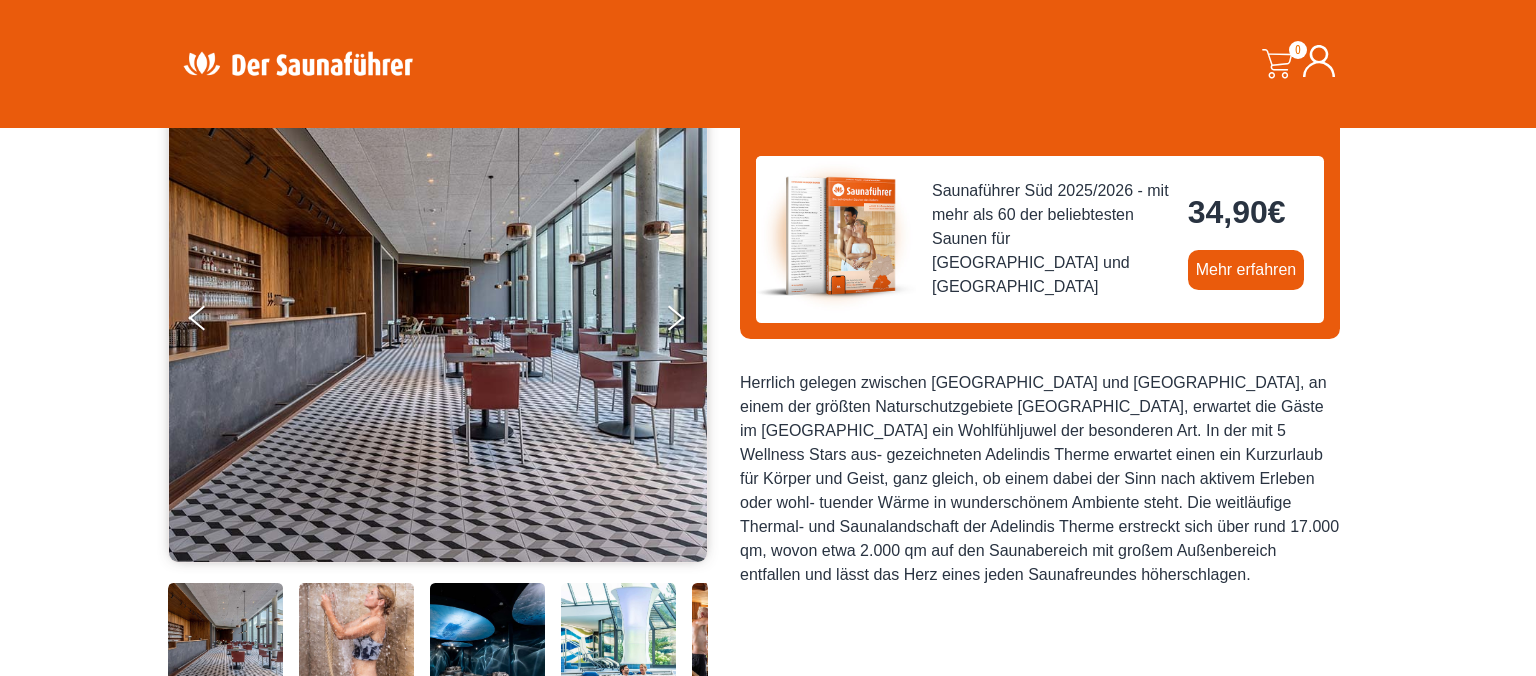 scroll, scrollTop: 211, scrollLeft: 0, axis: vertical 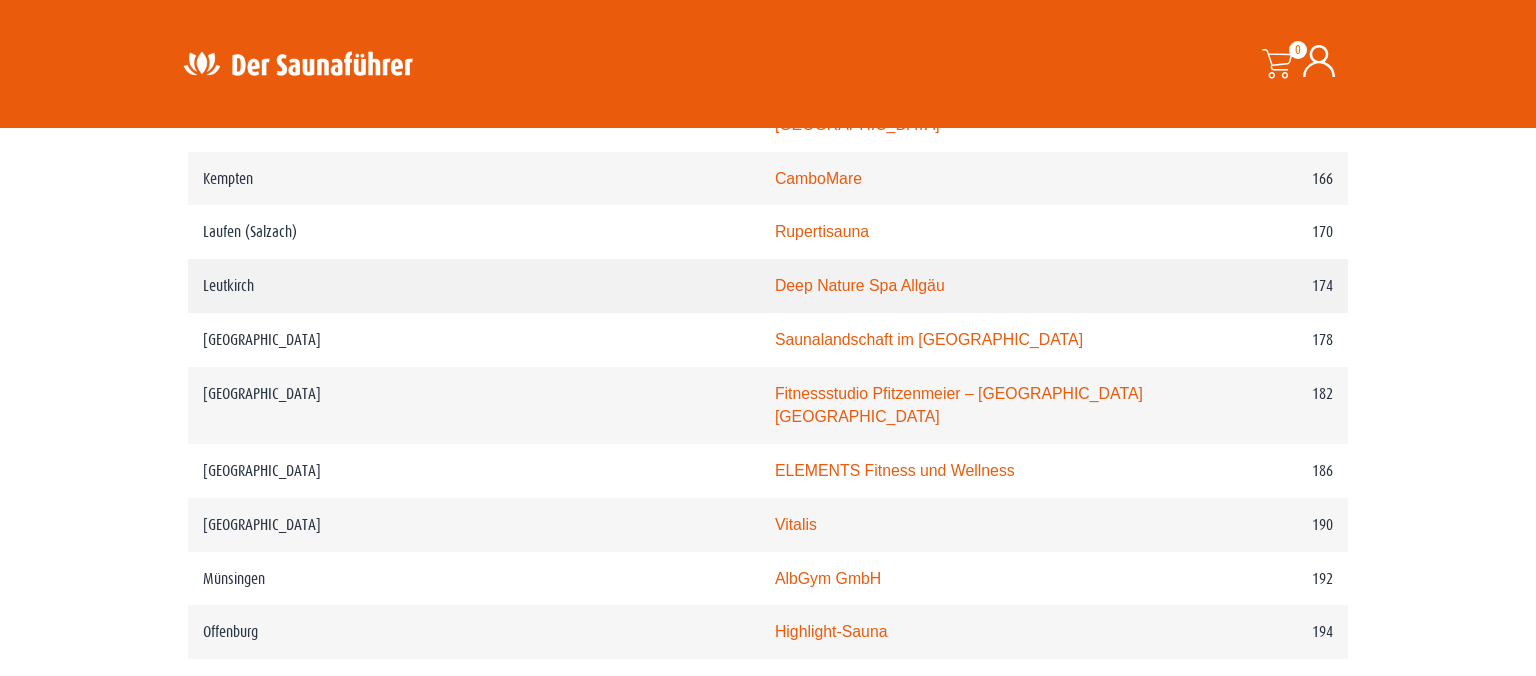click on "Deep Nature Spa Allgäu" at bounding box center [860, 285] 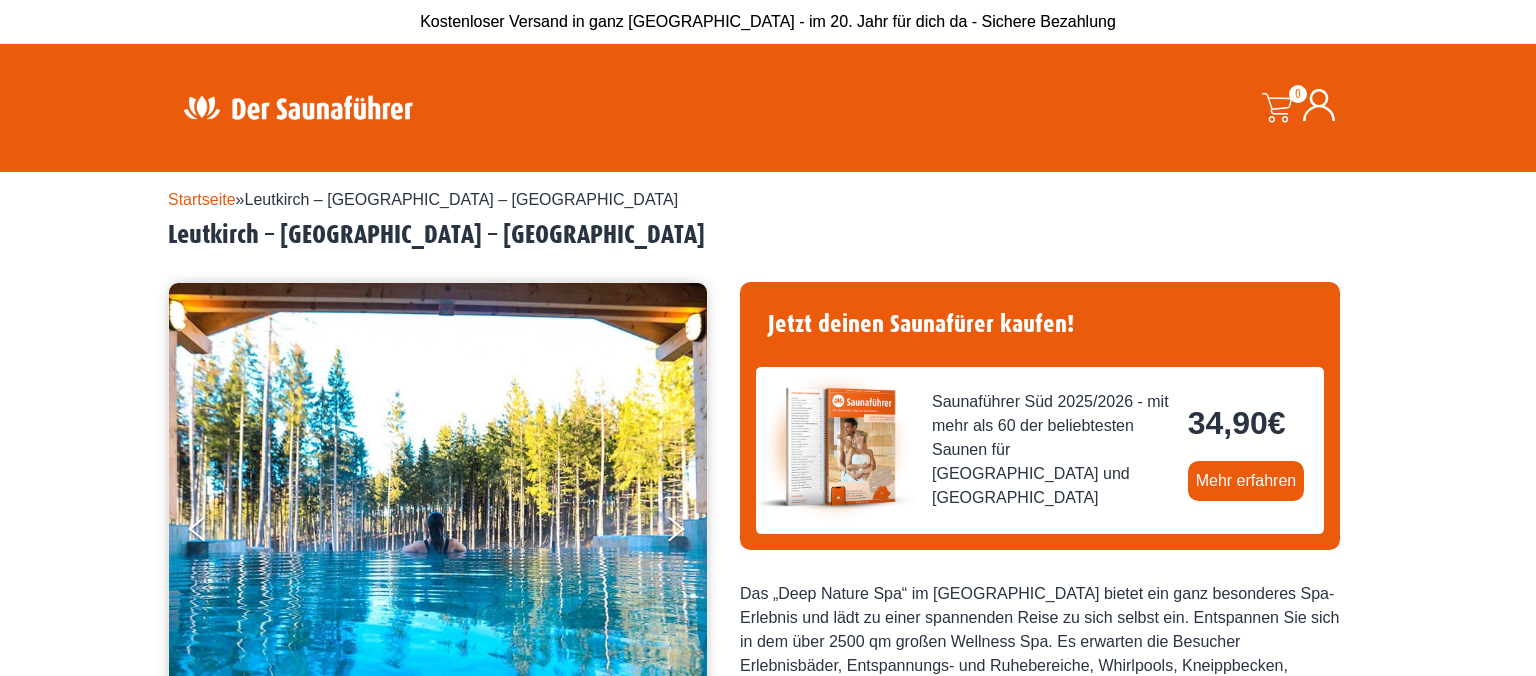 scroll, scrollTop: 0, scrollLeft: 0, axis: both 